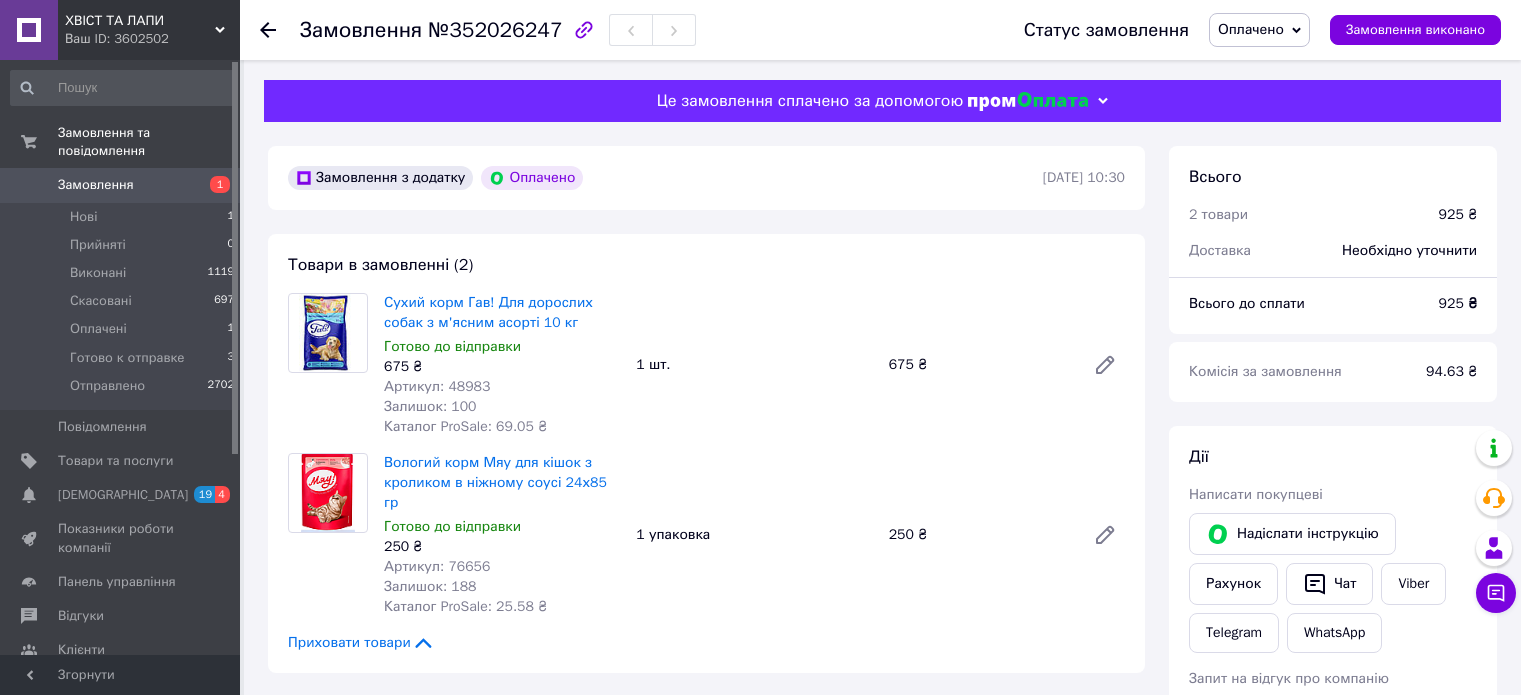 scroll, scrollTop: 100, scrollLeft: 0, axis: vertical 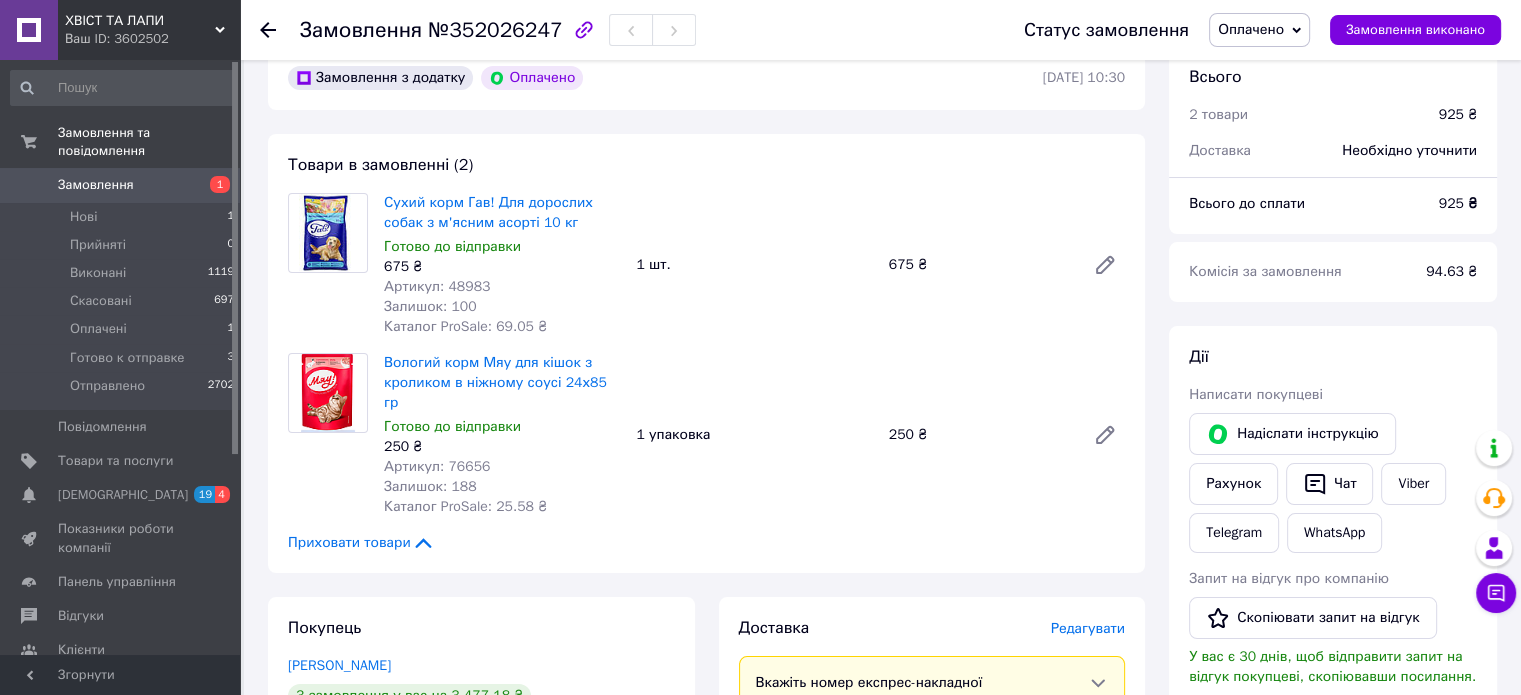 click on "Замовлення" at bounding box center (96, 185) 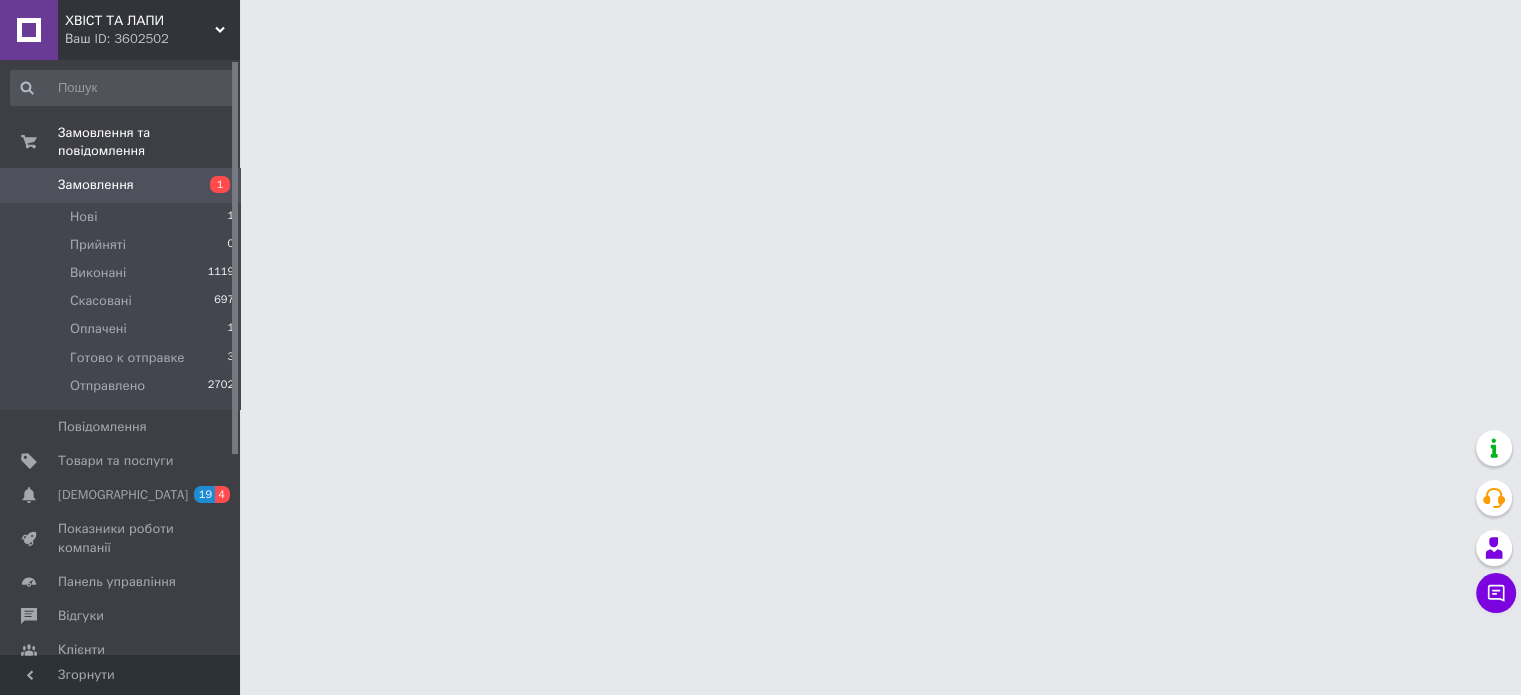 scroll, scrollTop: 0, scrollLeft: 0, axis: both 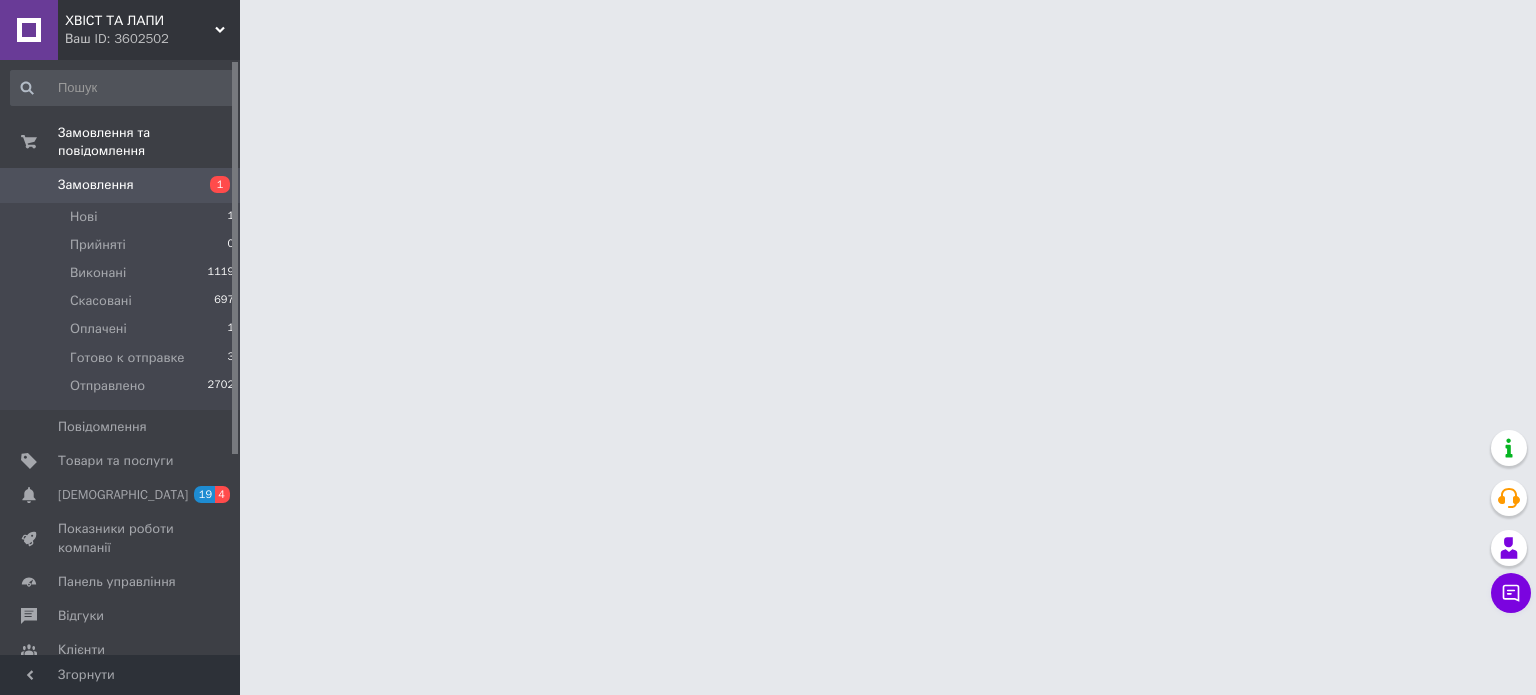 click on "Замовлення" at bounding box center [121, 185] 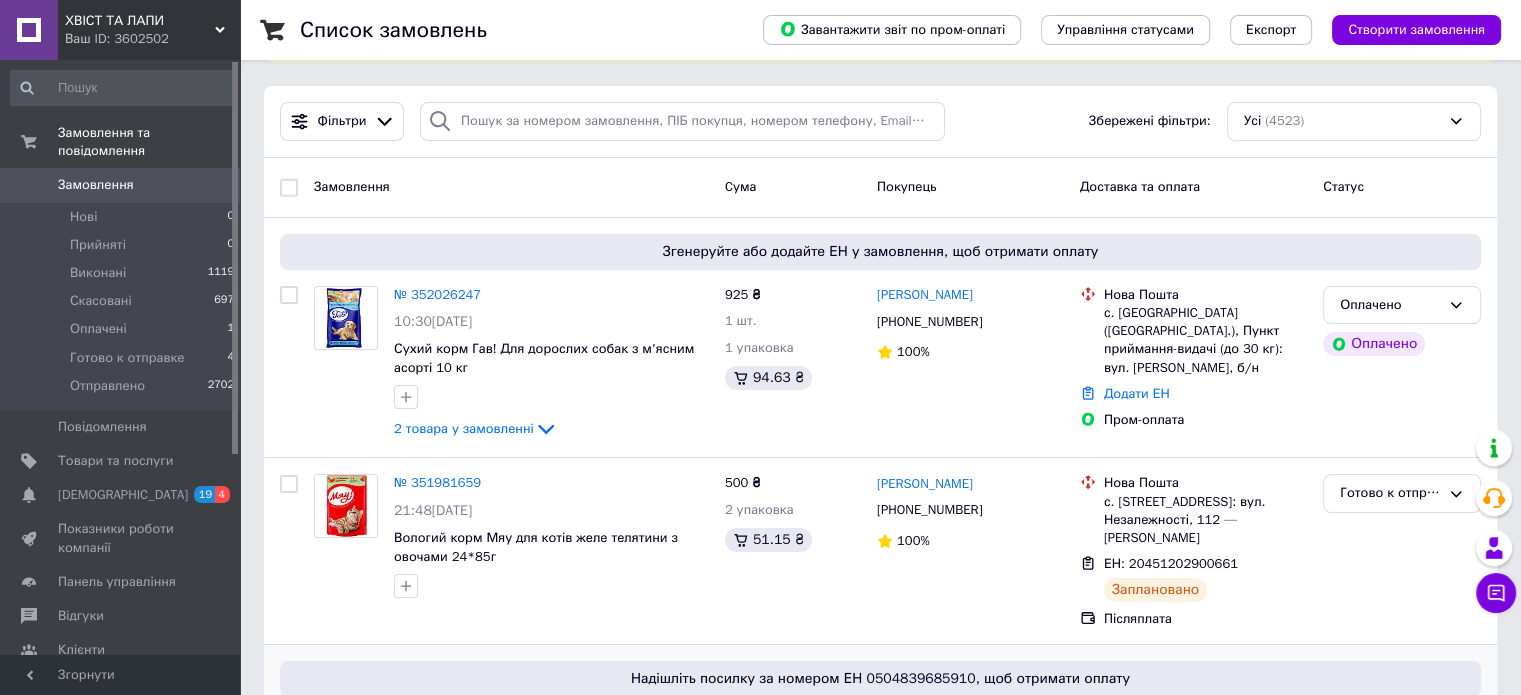 scroll, scrollTop: 0, scrollLeft: 0, axis: both 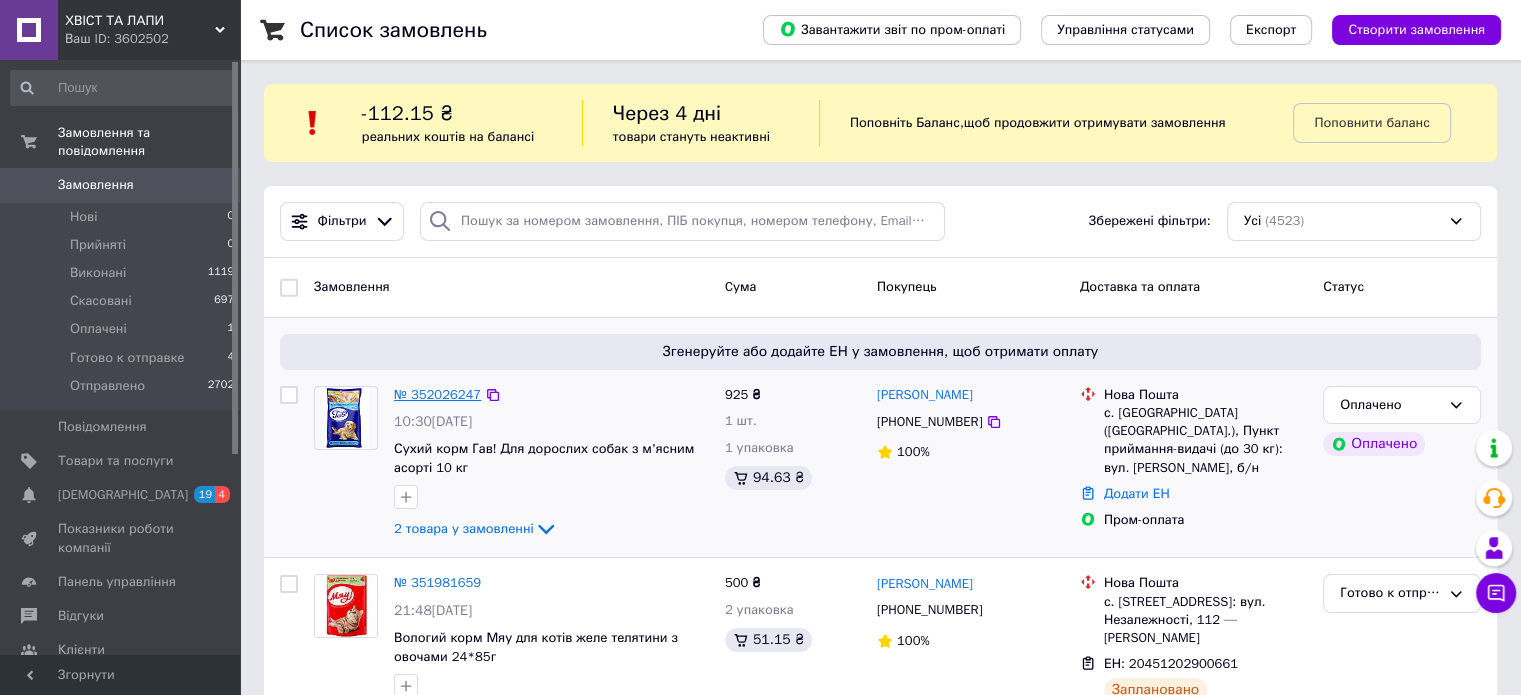 click on "№ 352026247" at bounding box center (437, 394) 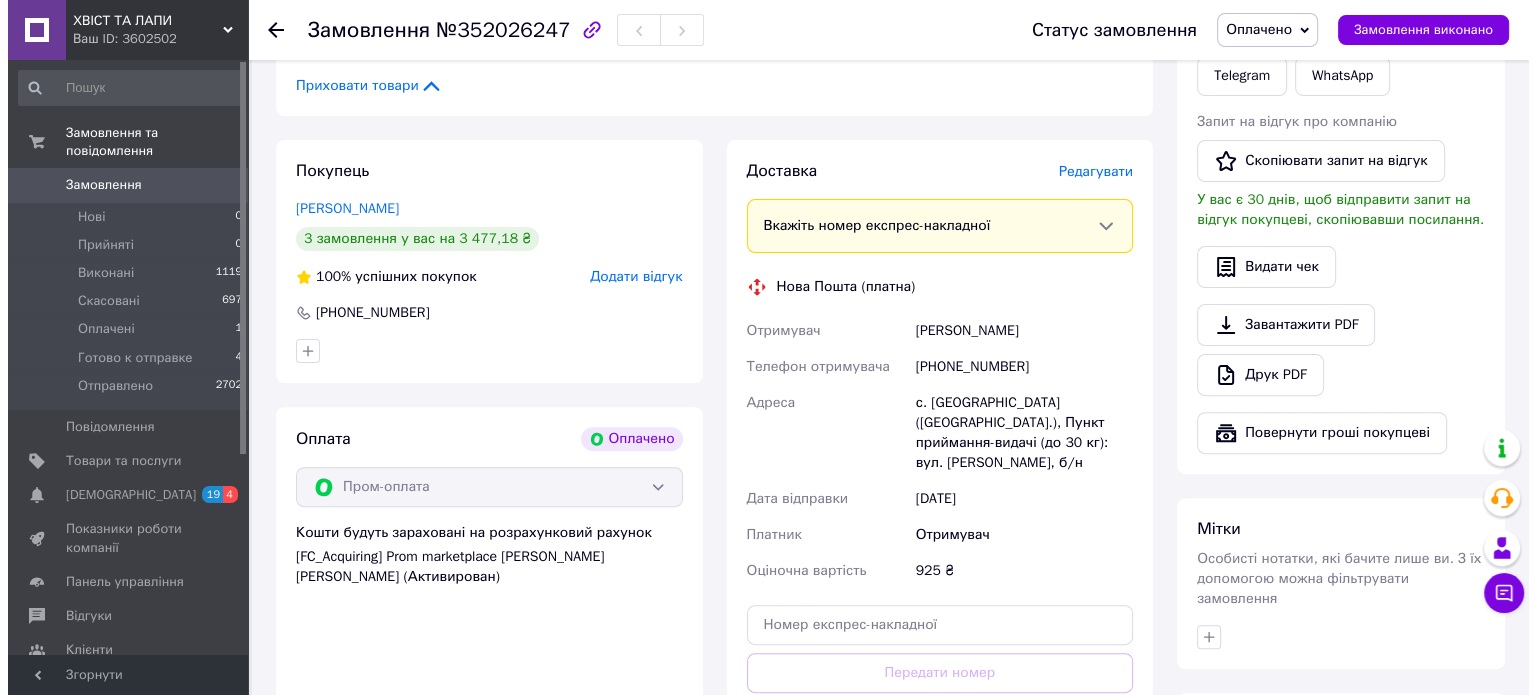 scroll, scrollTop: 600, scrollLeft: 0, axis: vertical 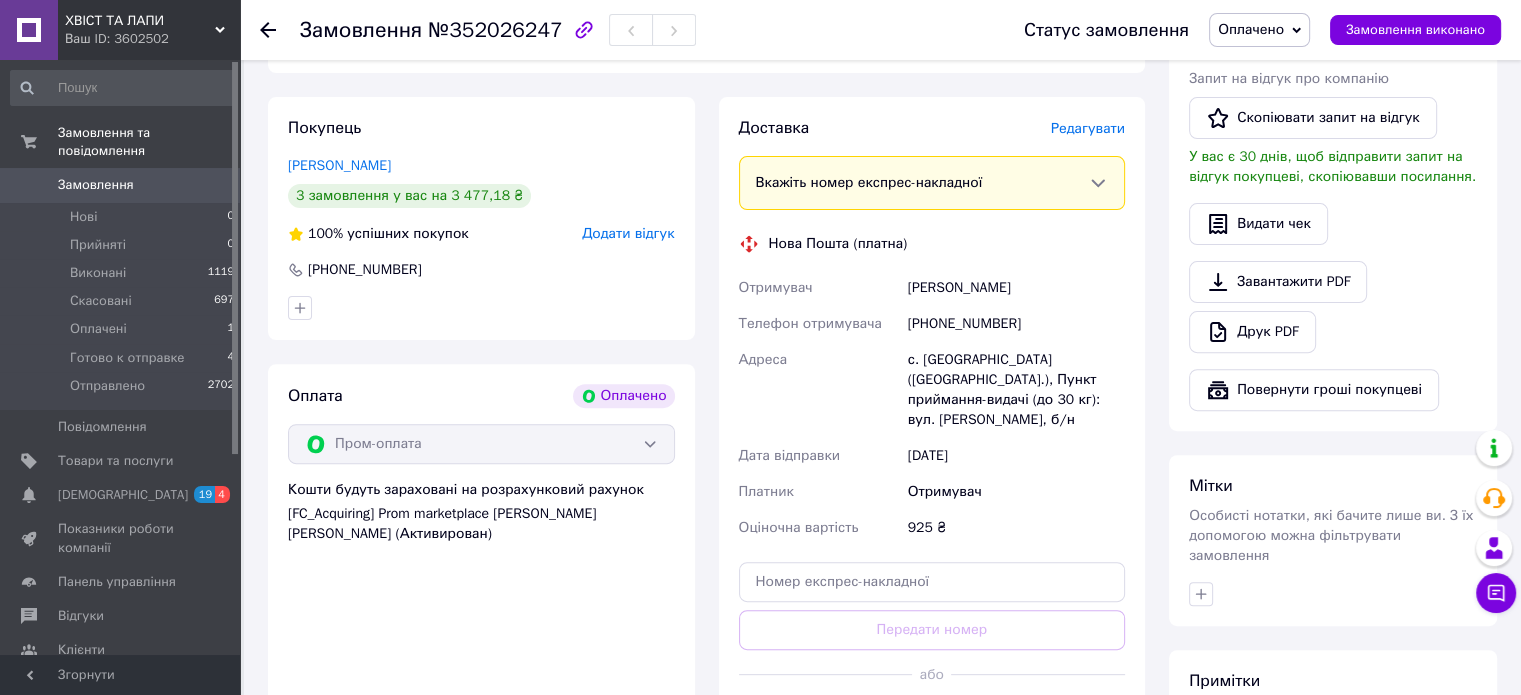 click on "Редагувати" at bounding box center (1088, 128) 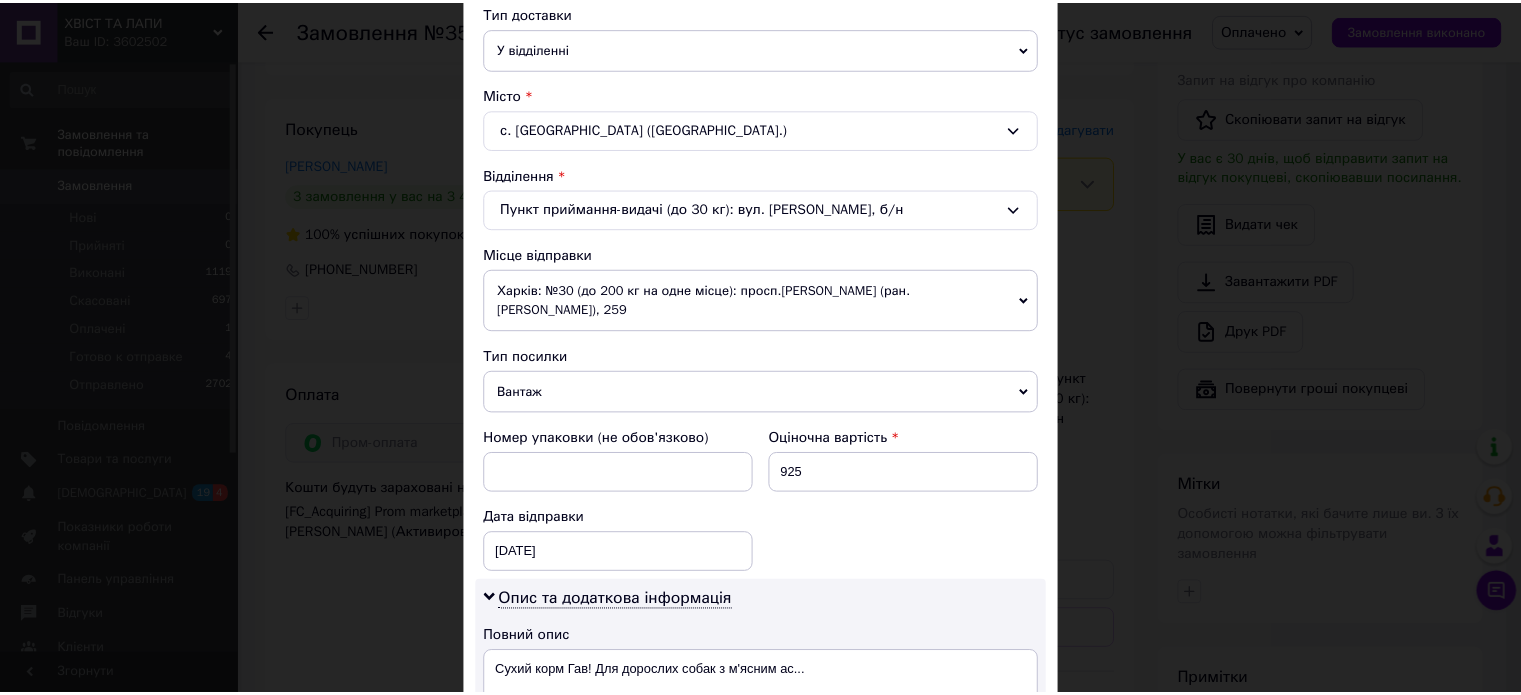 scroll, scrollTop: 70, scrollLeft: 0, axis: vertical 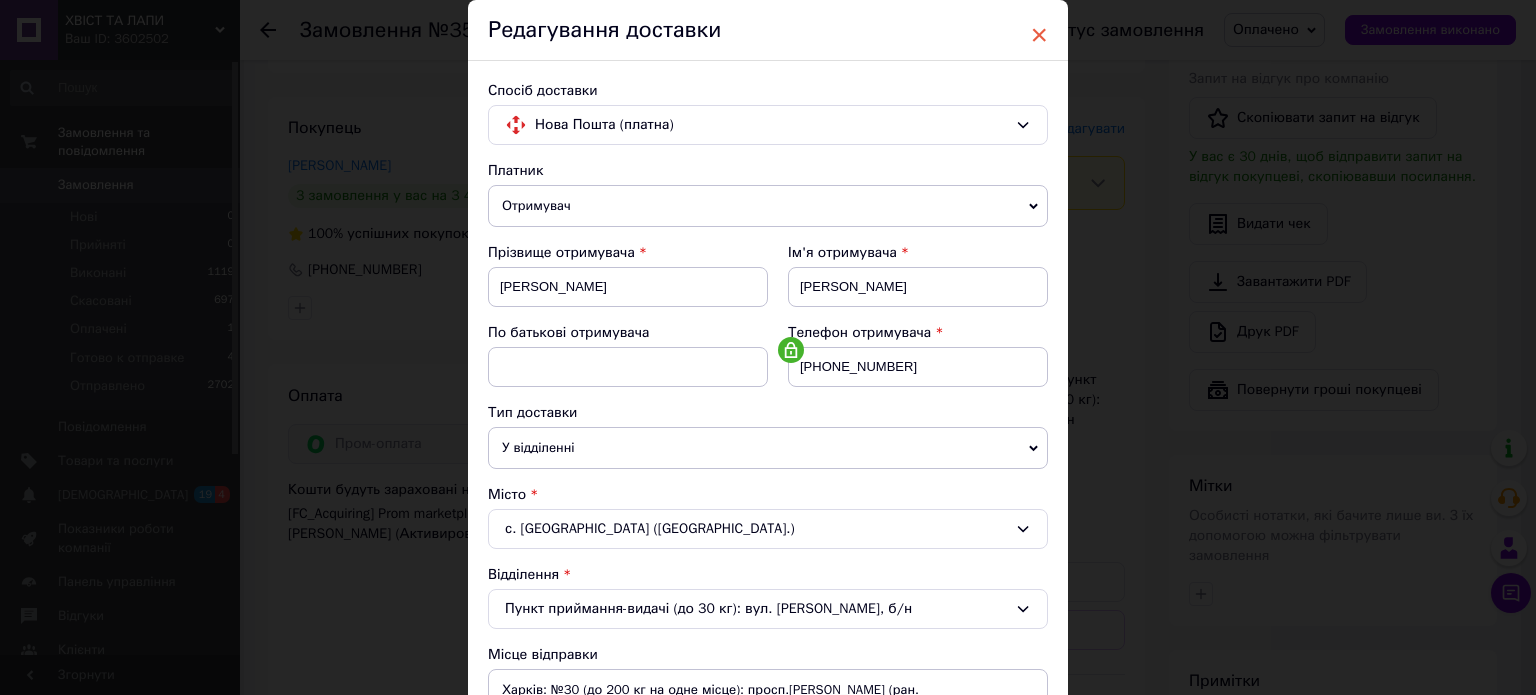 click on "×" at bounding box center [1039, 35] 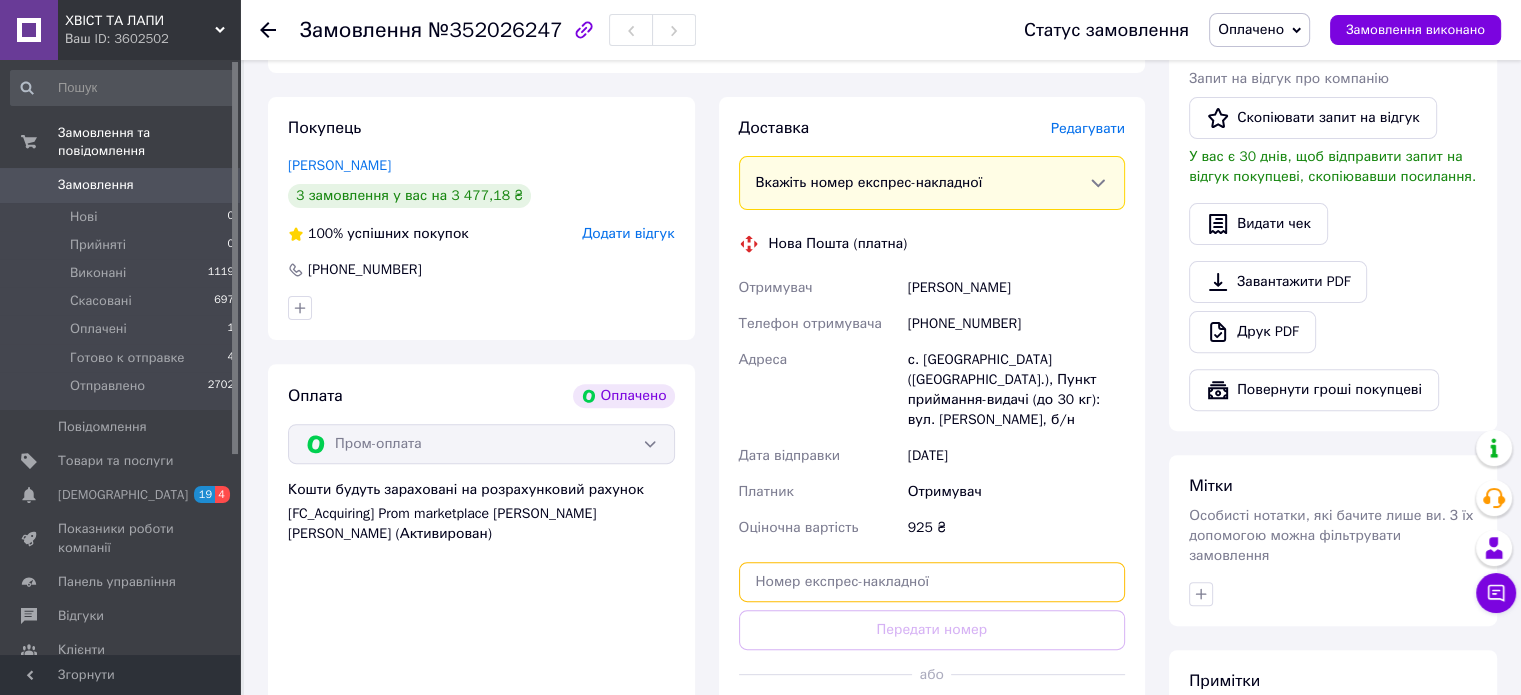 click at bounding box center [932, 582] 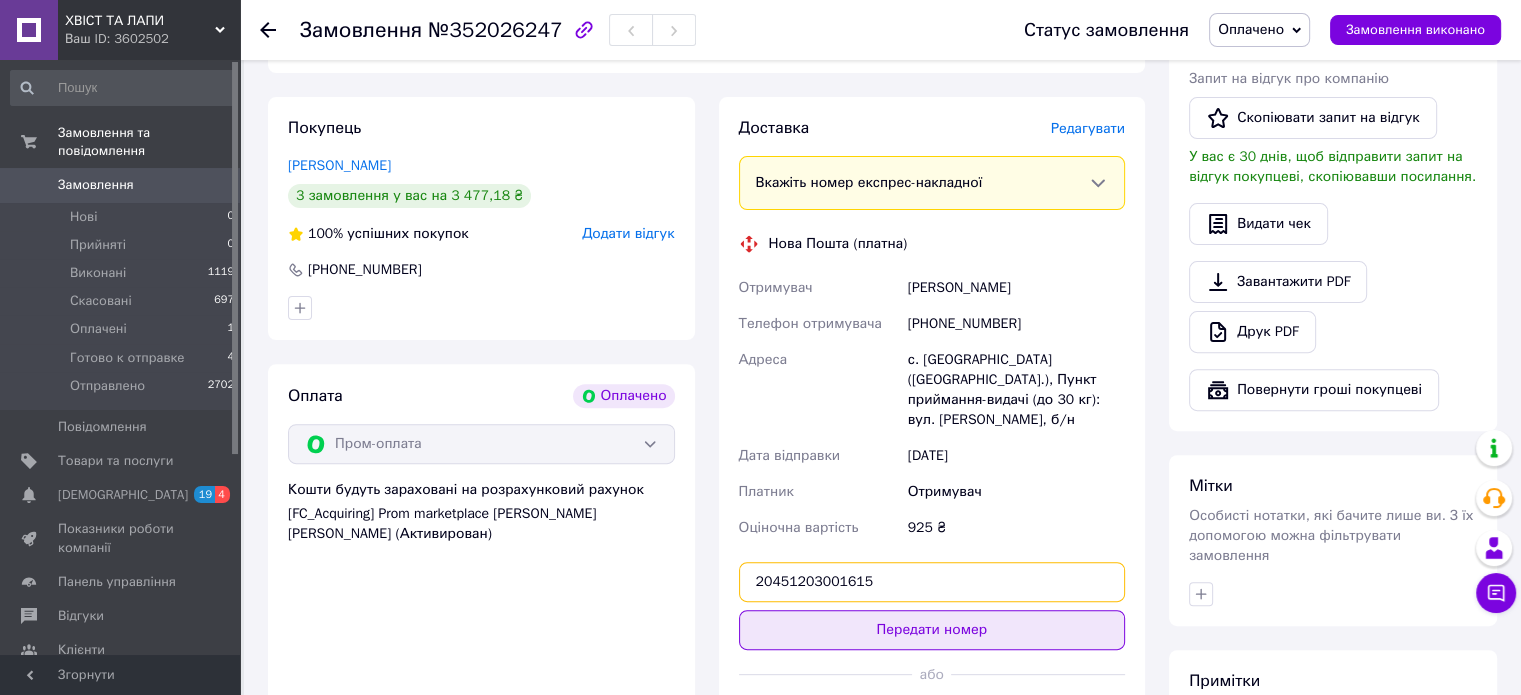 type on "20451203001615" 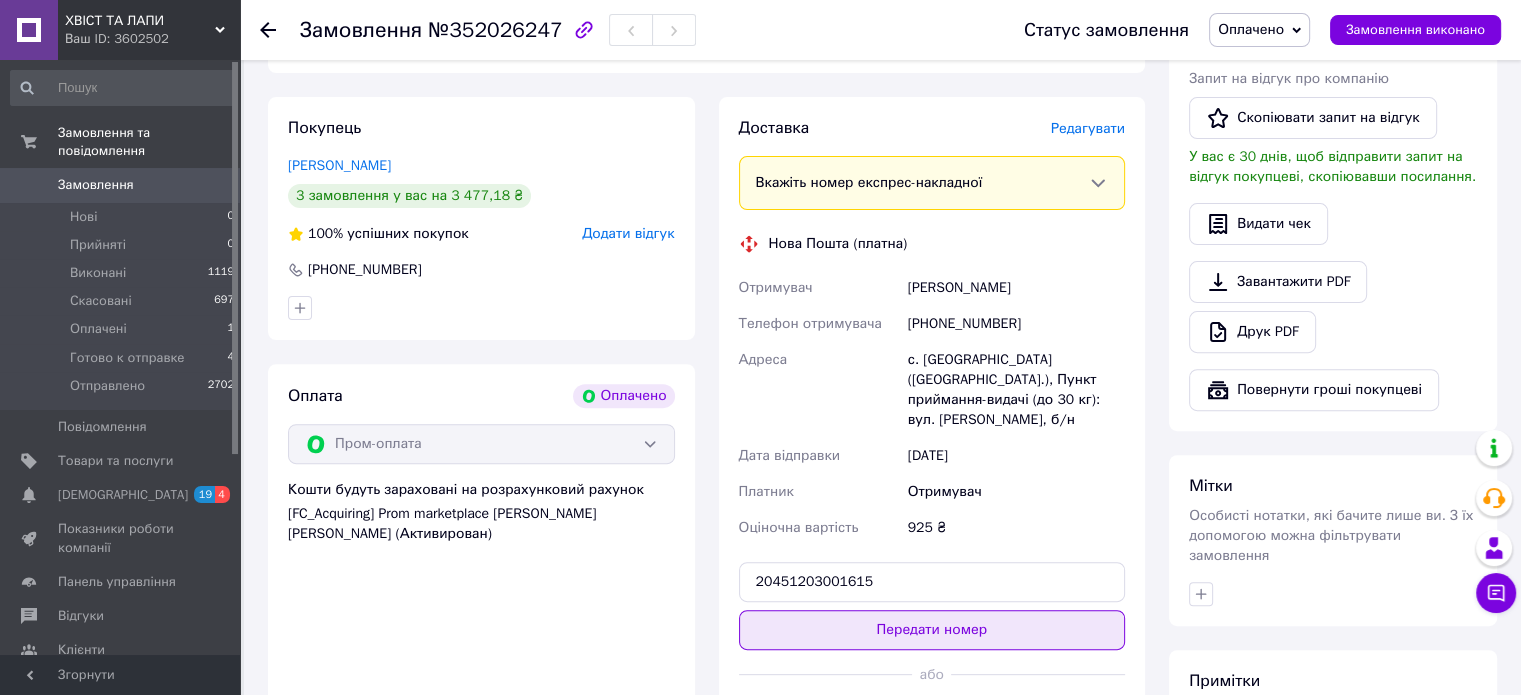 click on "Передати номер" at bounding box center (932, 630) 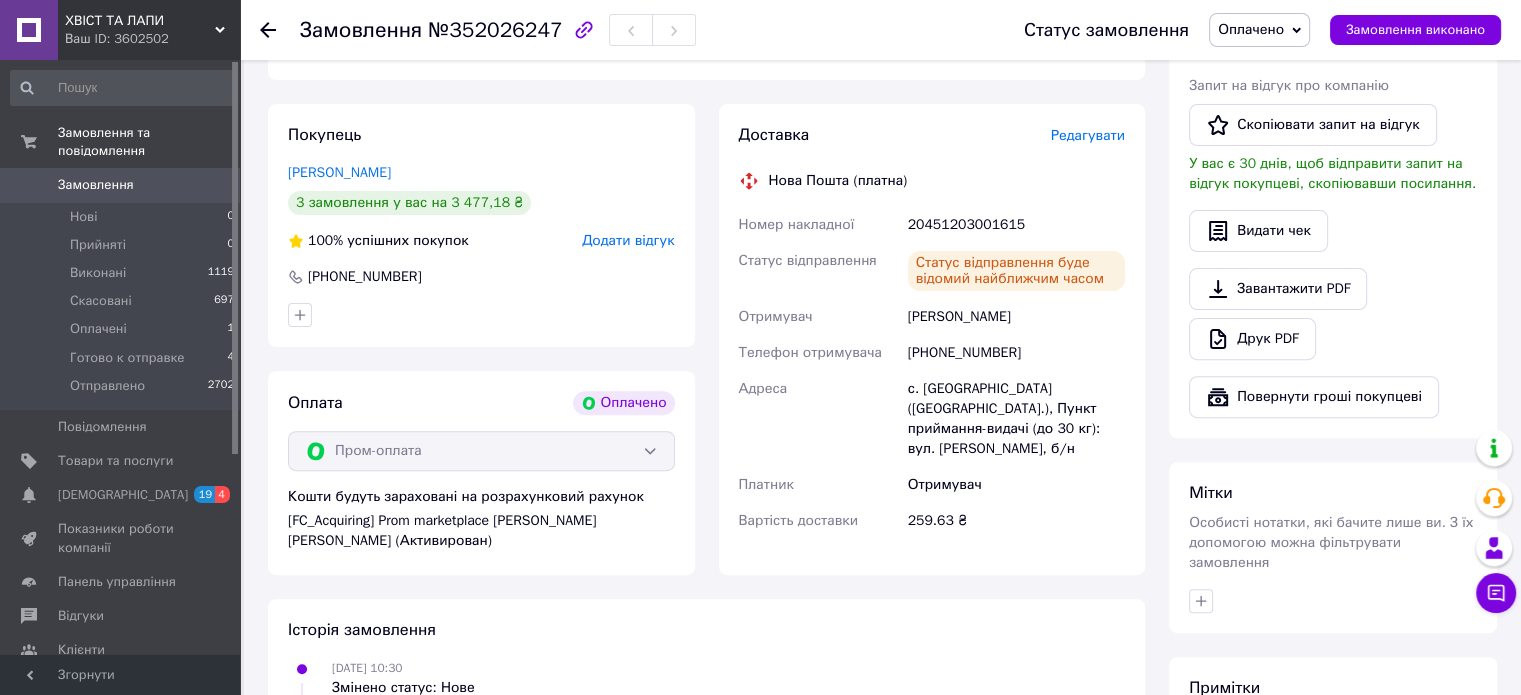 scroll, scrollTop: 500, scrollLeft: 0, axis: vertical 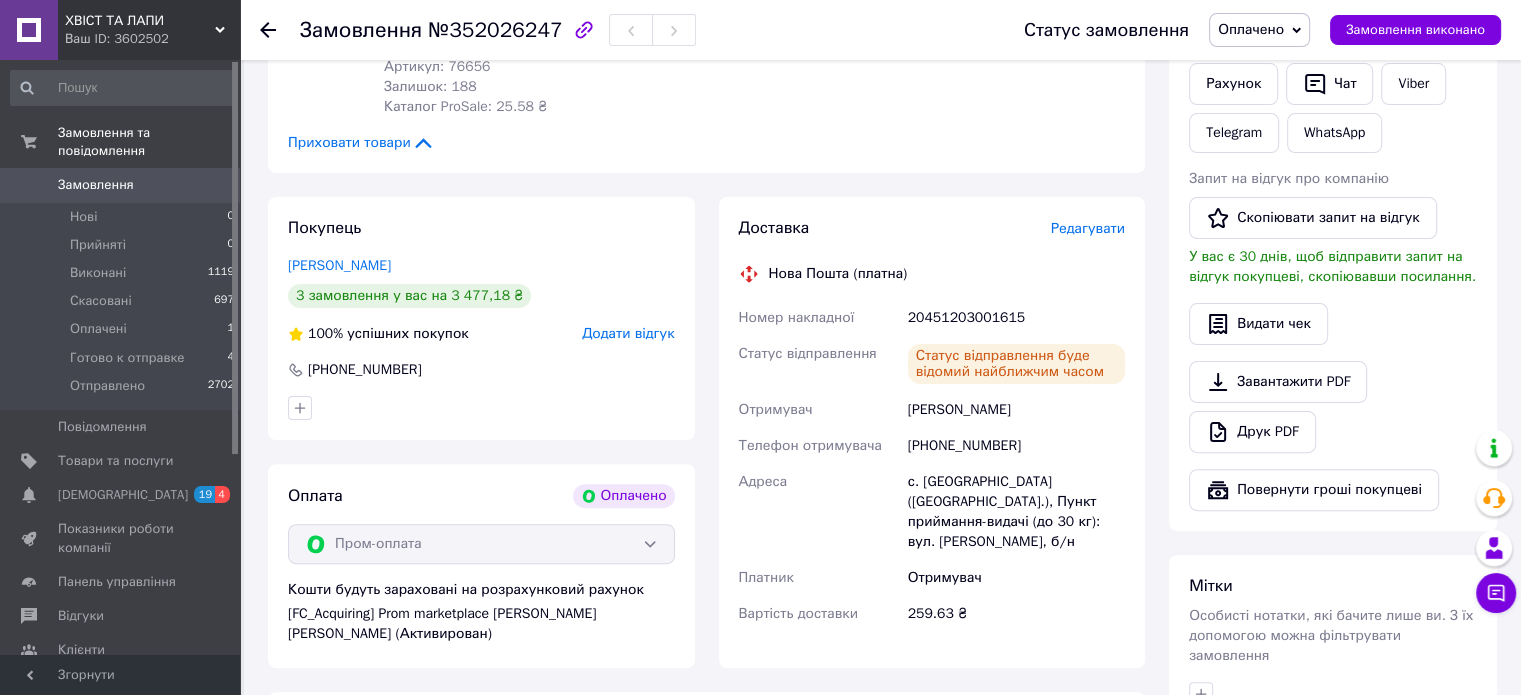 click on "Оплачено" at bounding box center (1251, 29) 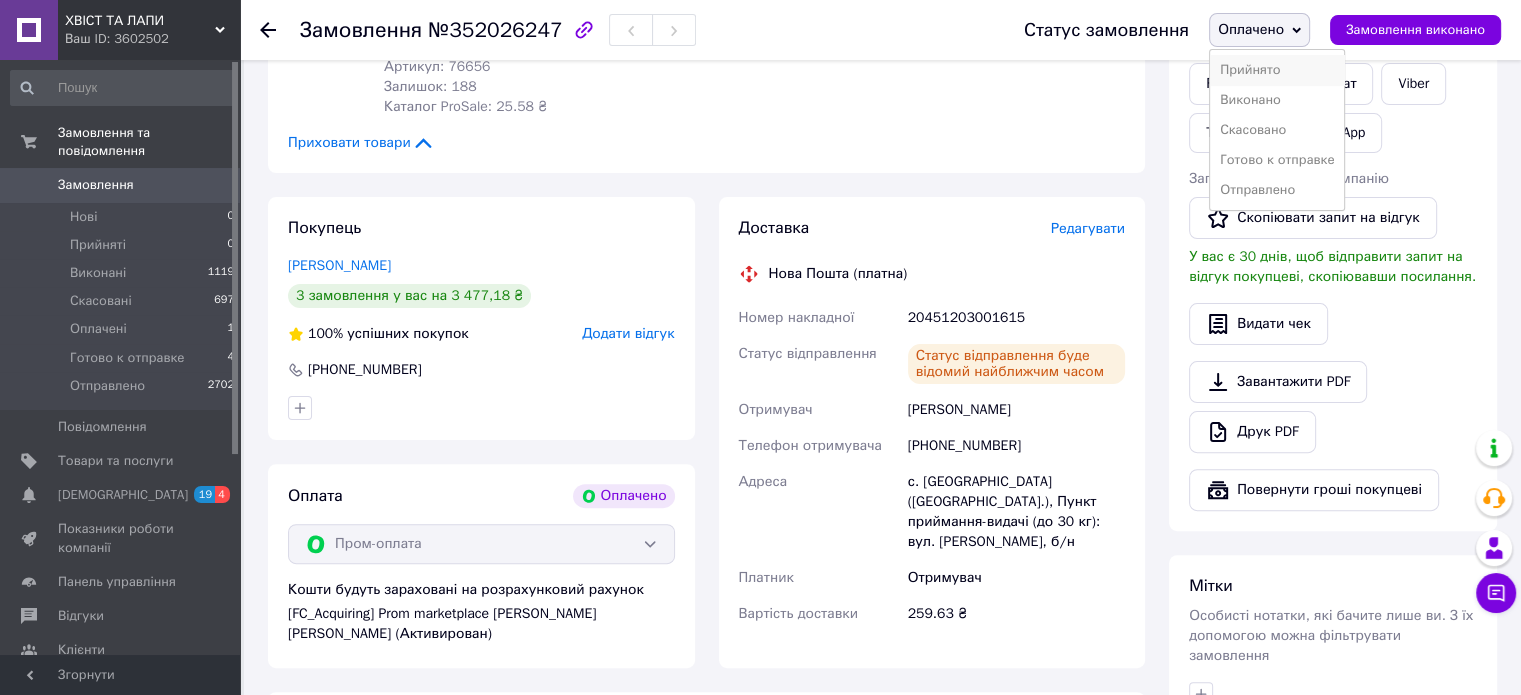 click on "Прийнято" at bounding box center [1277, 70] 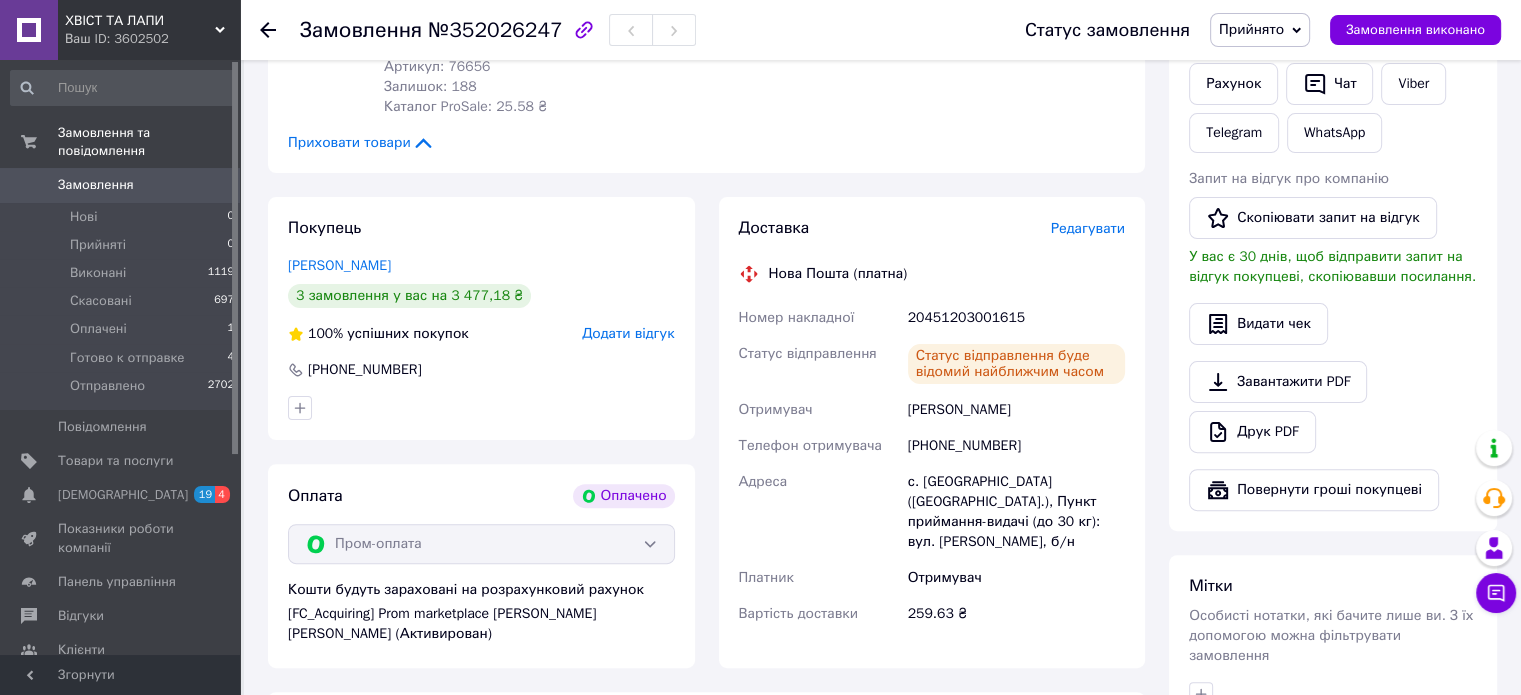click on "Замовлення" at bounding box center [96, 185] 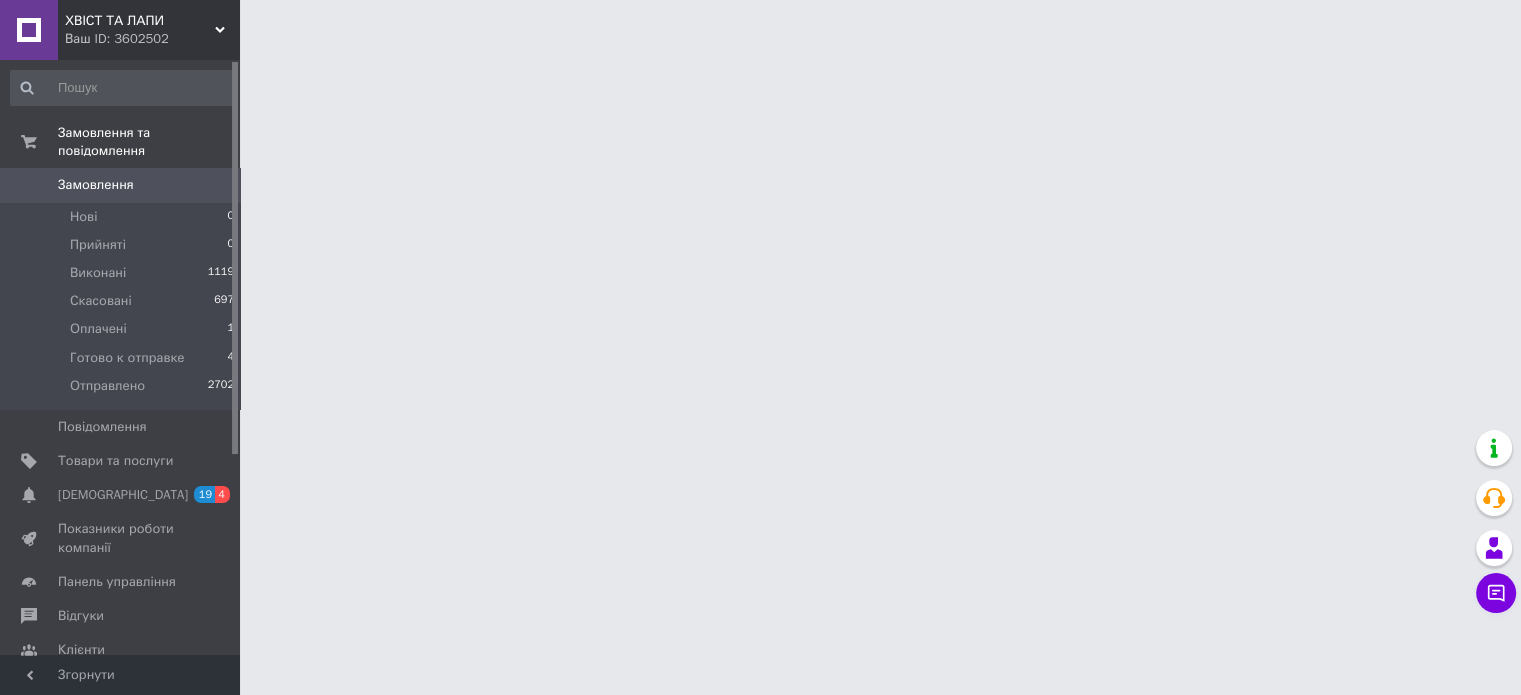 scroll, scrollTop: 0, scrollLeft: 0, axis: both 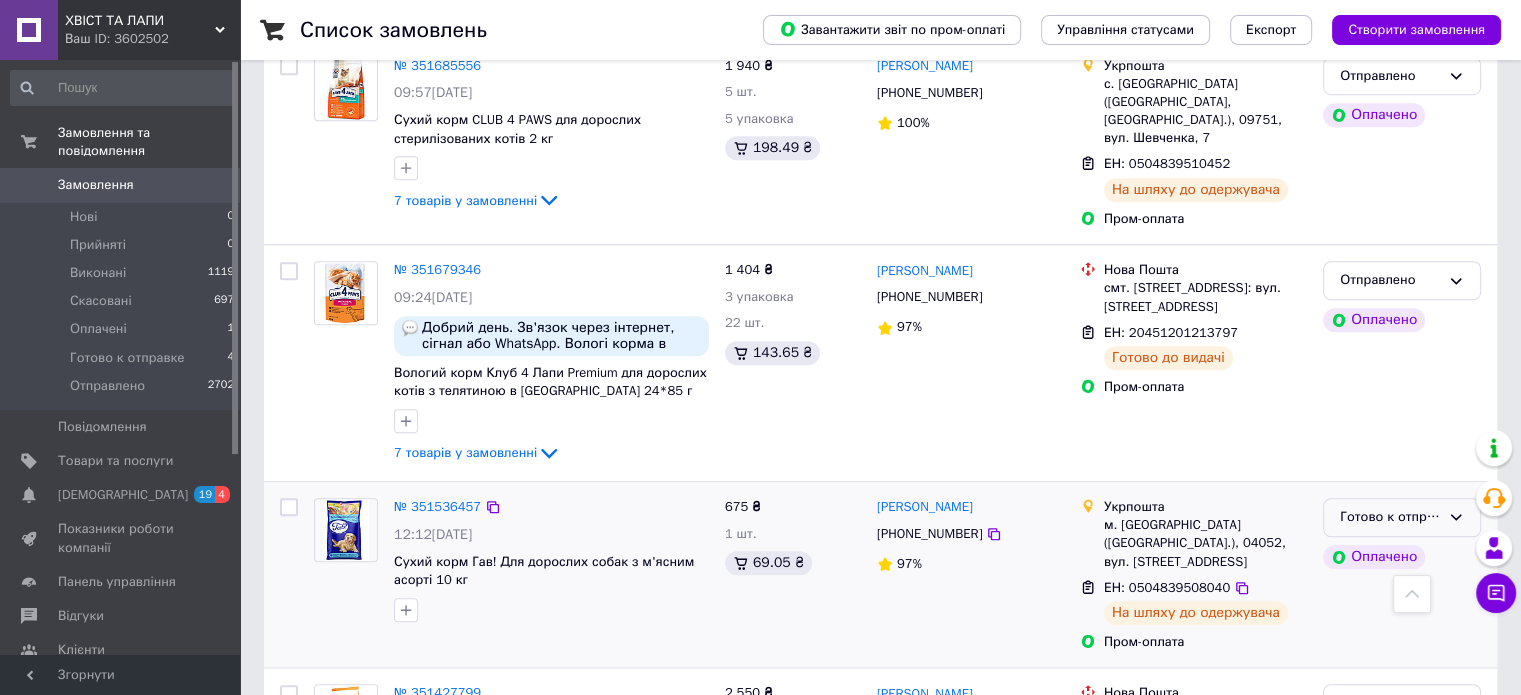 click 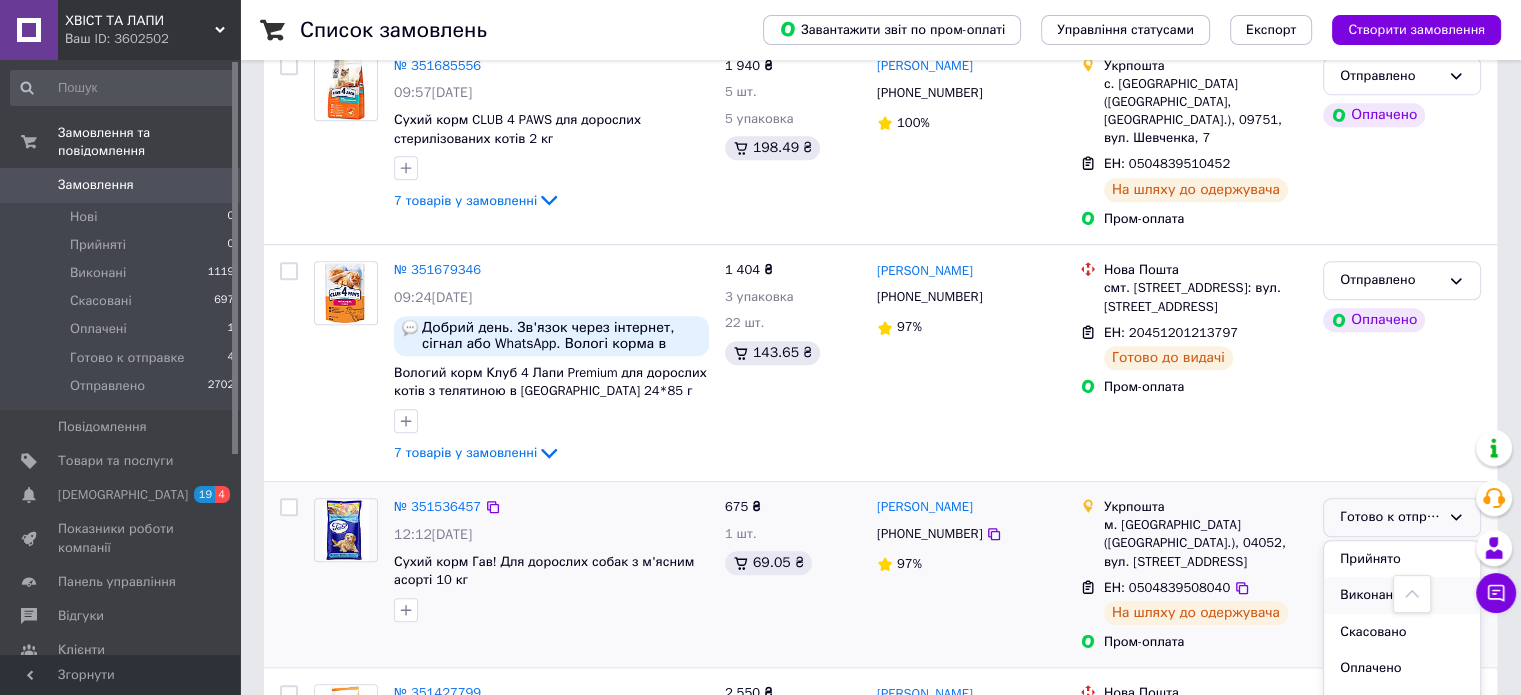 scroll, scrollTop: 17, scrollLeft: 0, axis: vertical 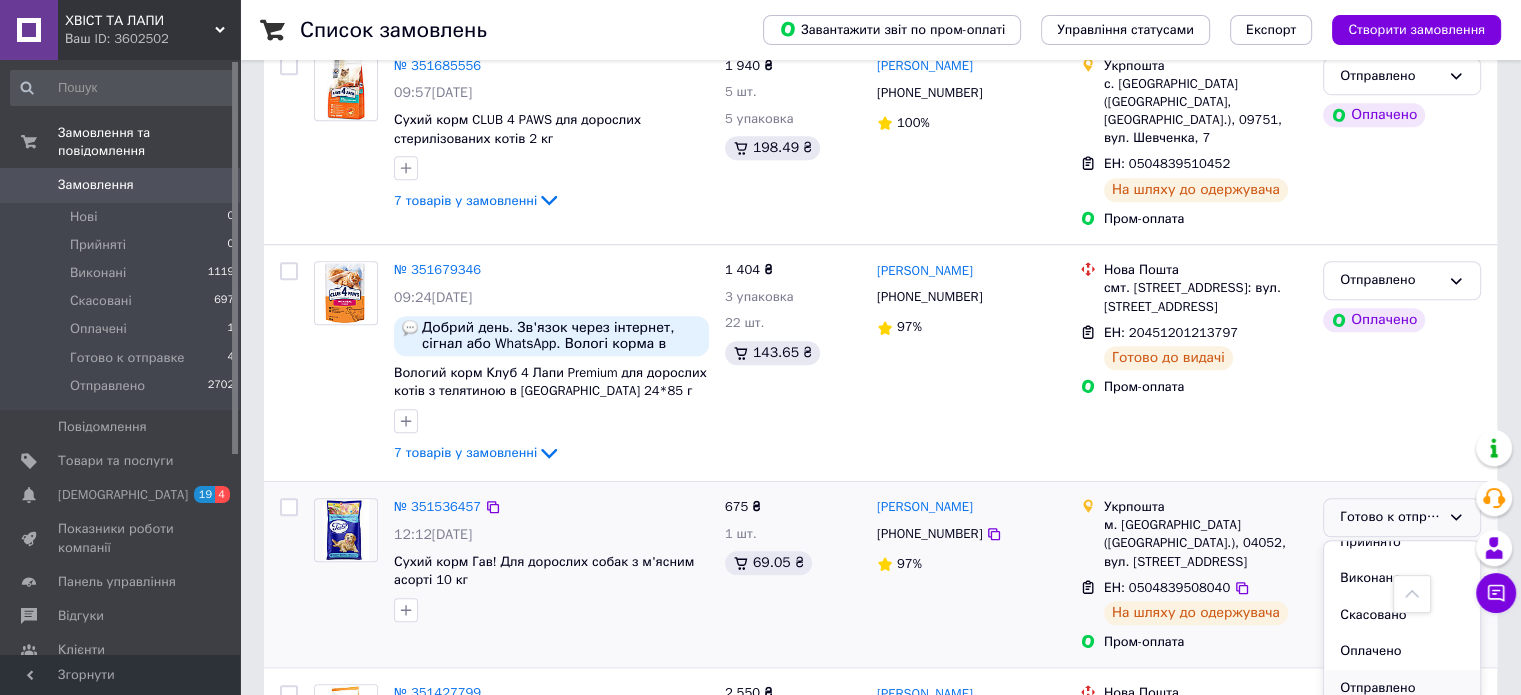 click on "Отправлено" at bounding box center (1402, 688) 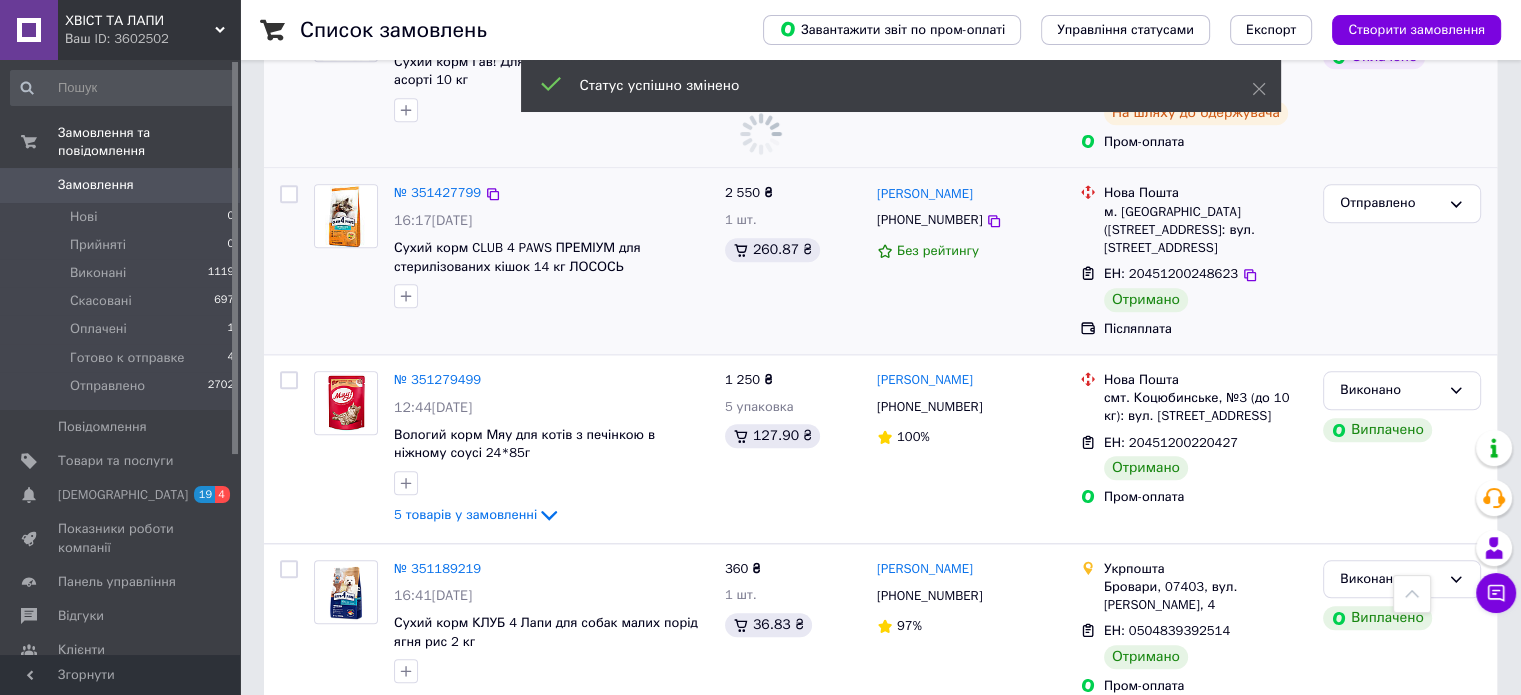 scroll, scrollTop: 2200, scrollLeft: 0, axis: vertical 